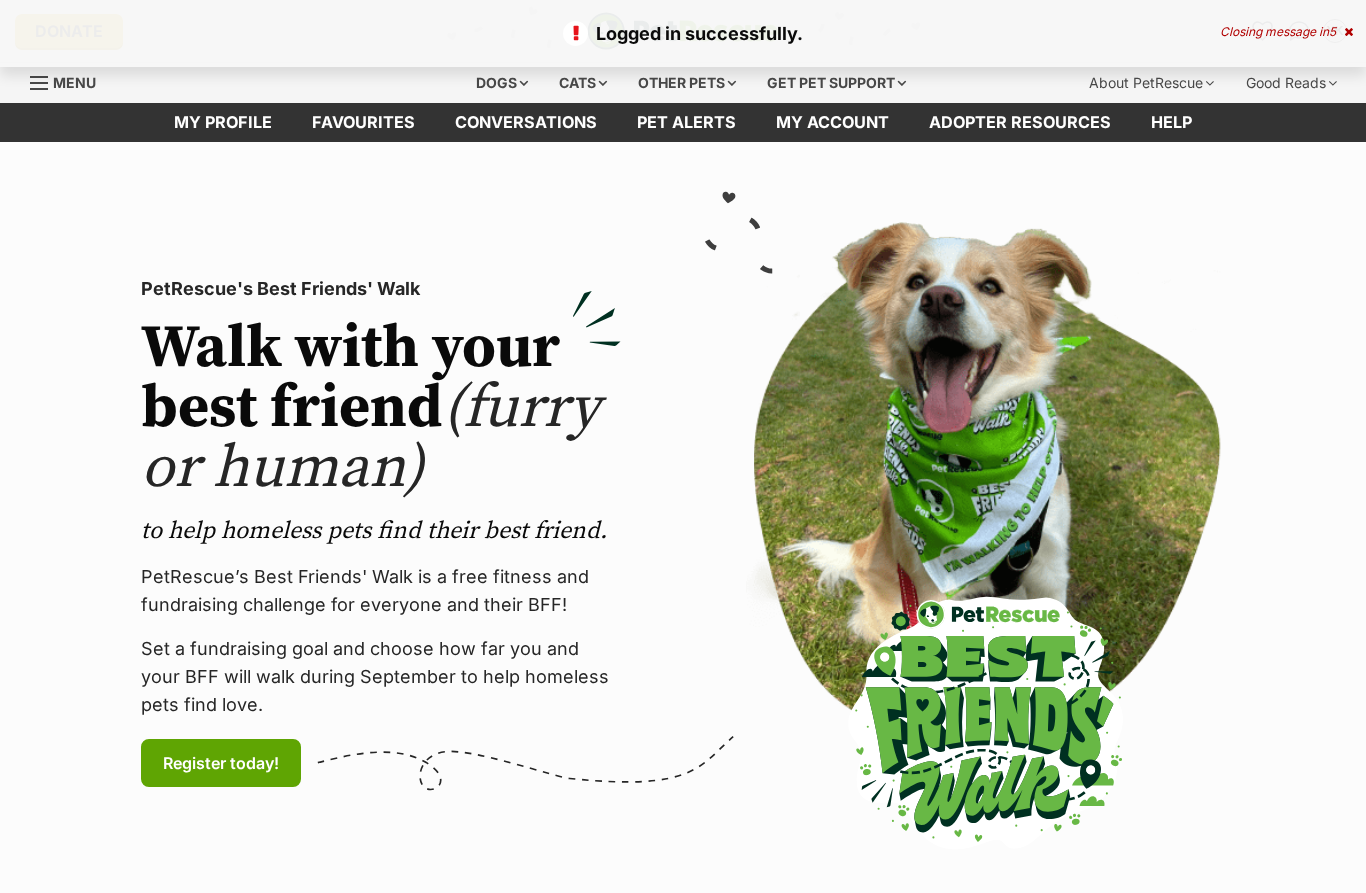 scroll, scrollTop: 0, scrollLeft: 0, axis: both 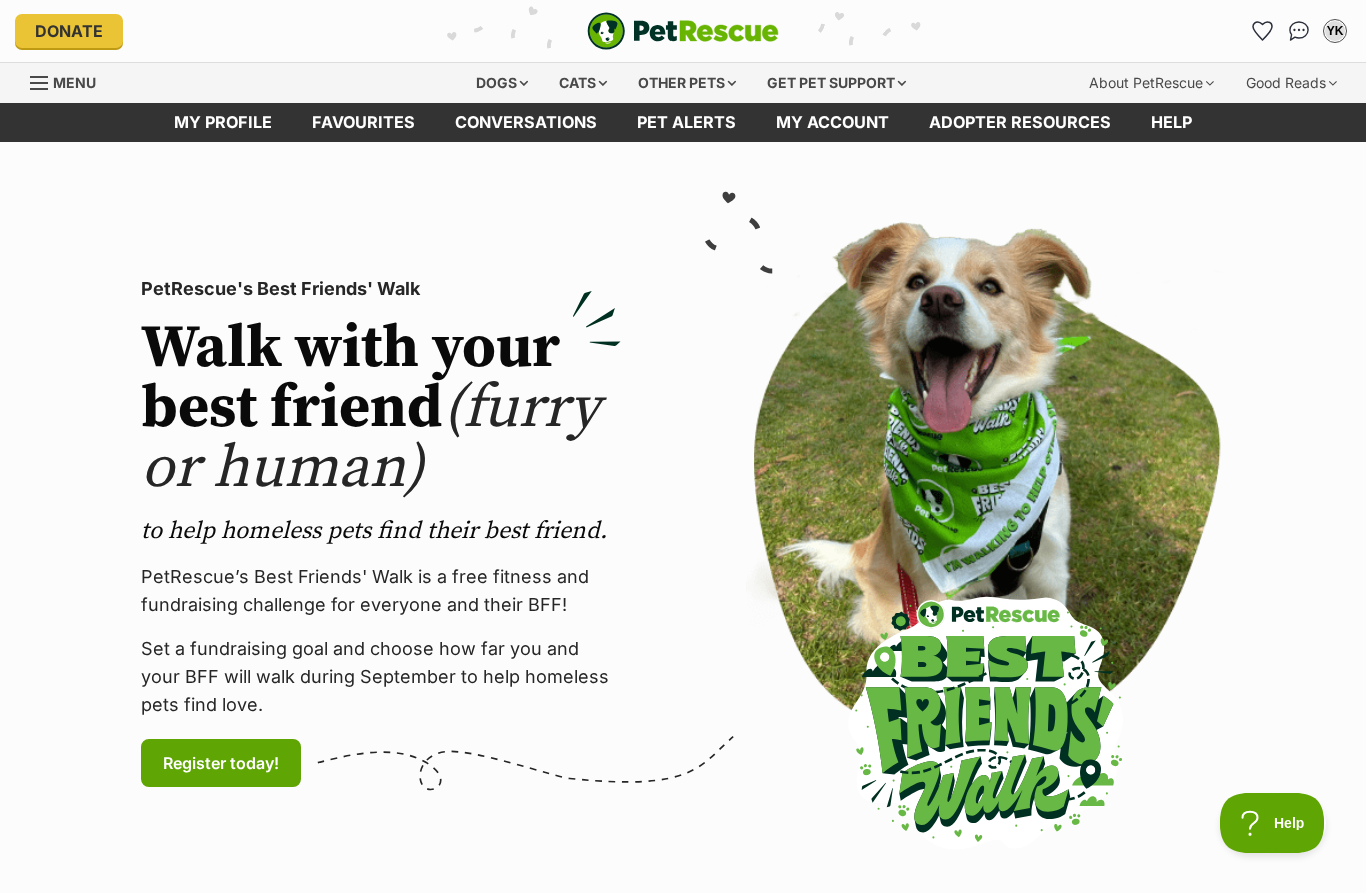 click on "Dogs" at bounding box center (502, 83) 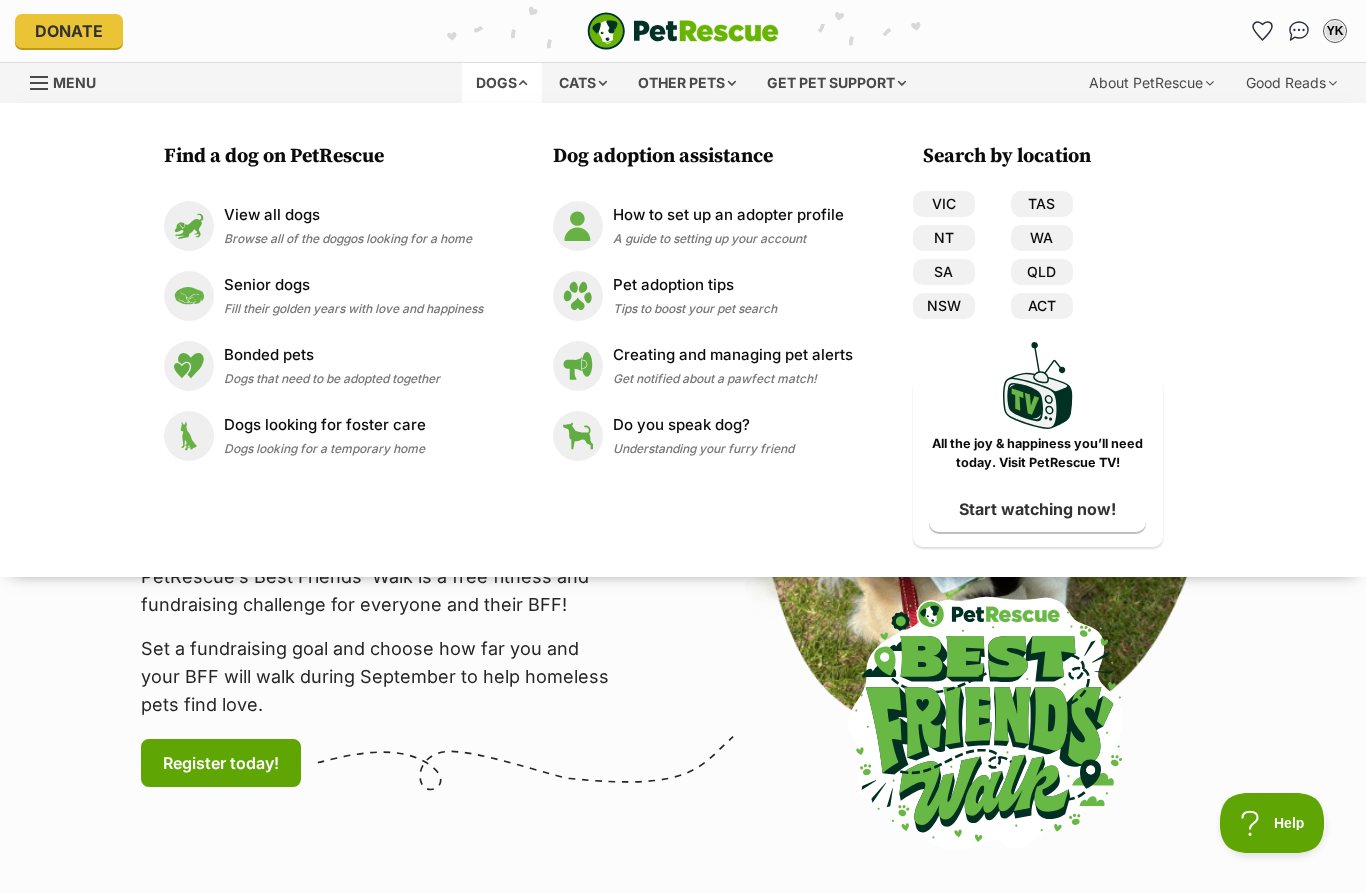 click on "QLD" at bounding box center (1042, 272) 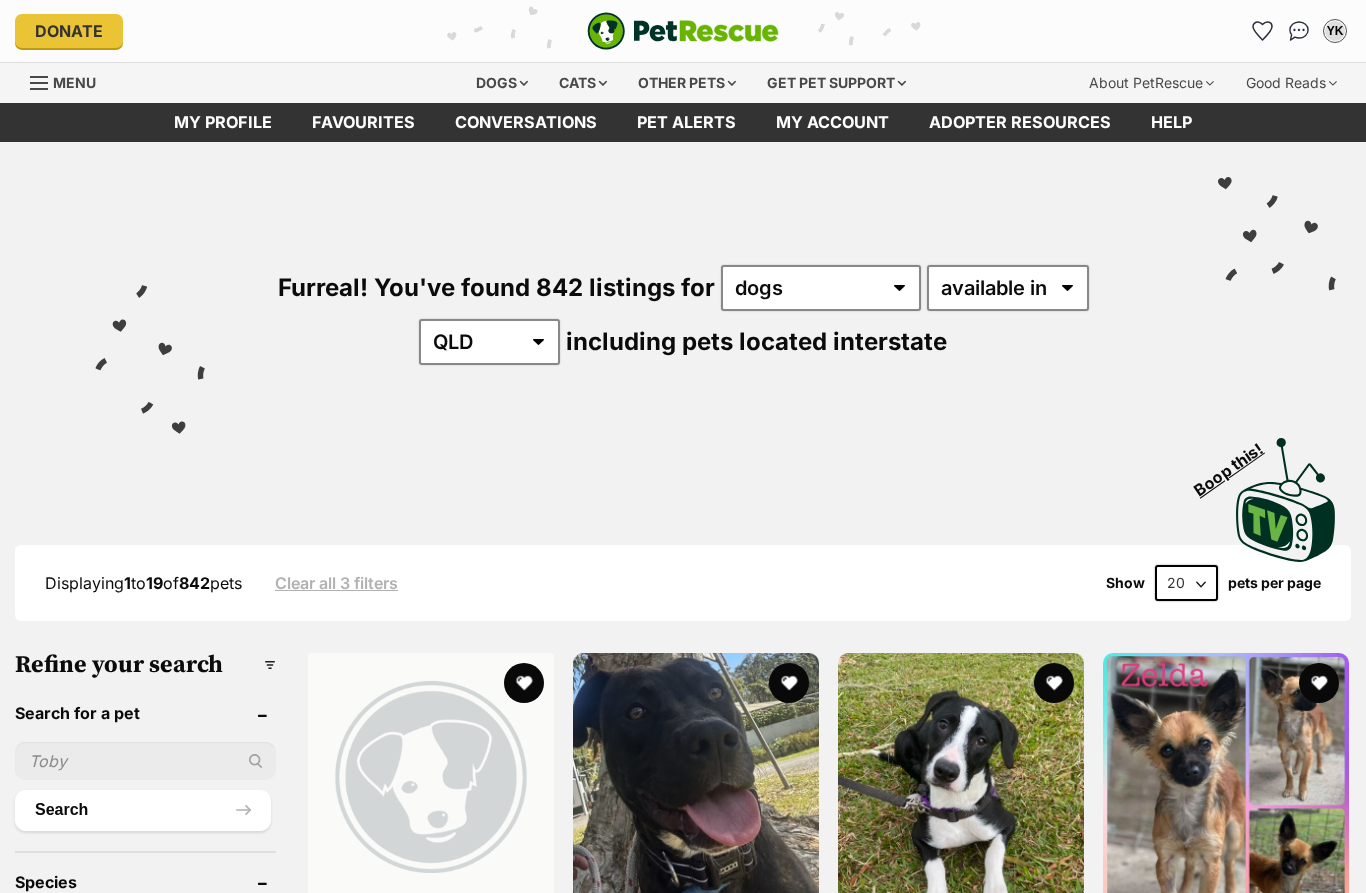 scroll, scrollTop: 0, scrollLeft: 0, axis: both 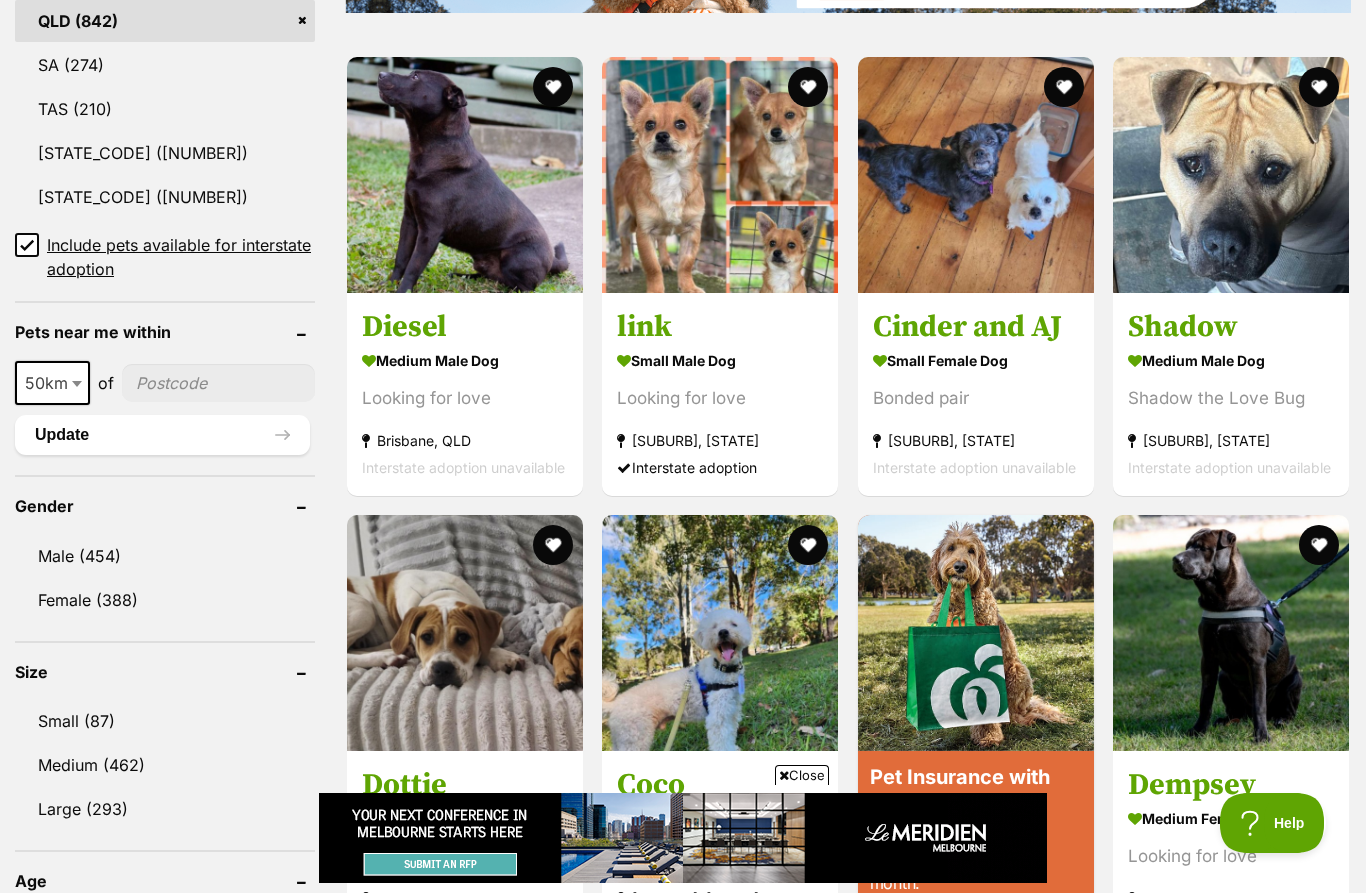 click at bounding box center [720, 175] 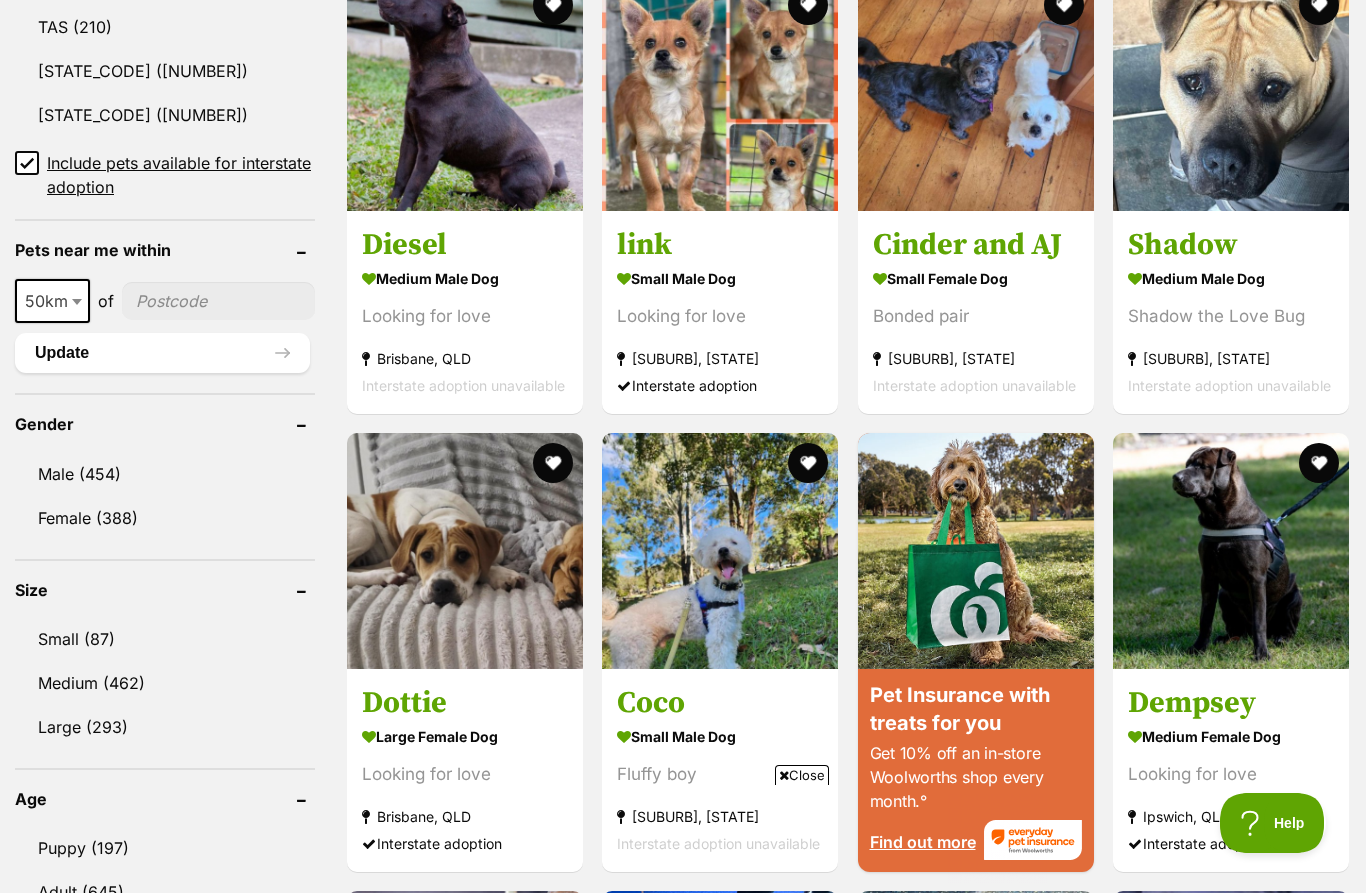 scroll, scrollTop: 0, scrollLeft: 0, axis: both 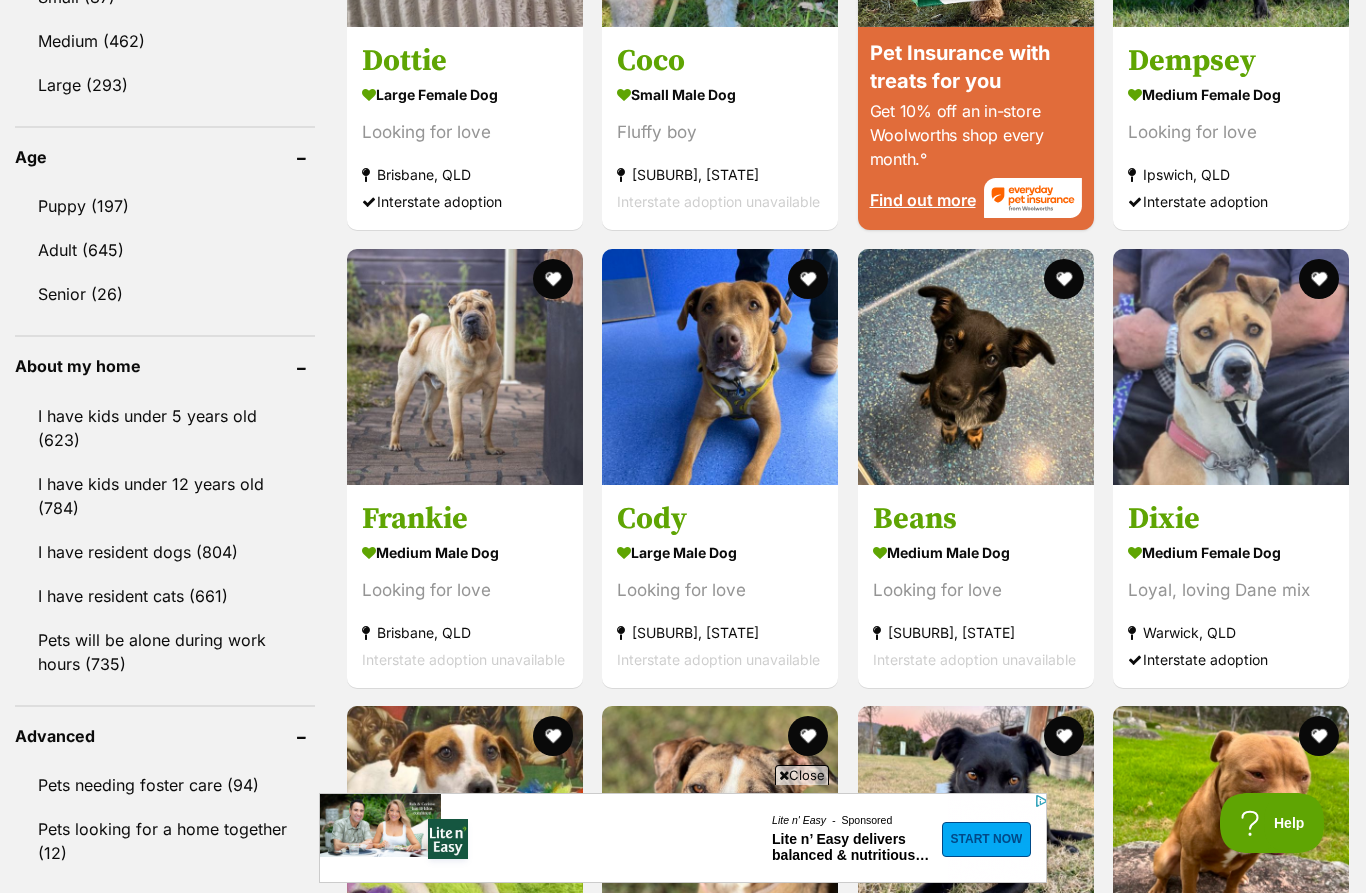 click at bounding box center [976, 367] 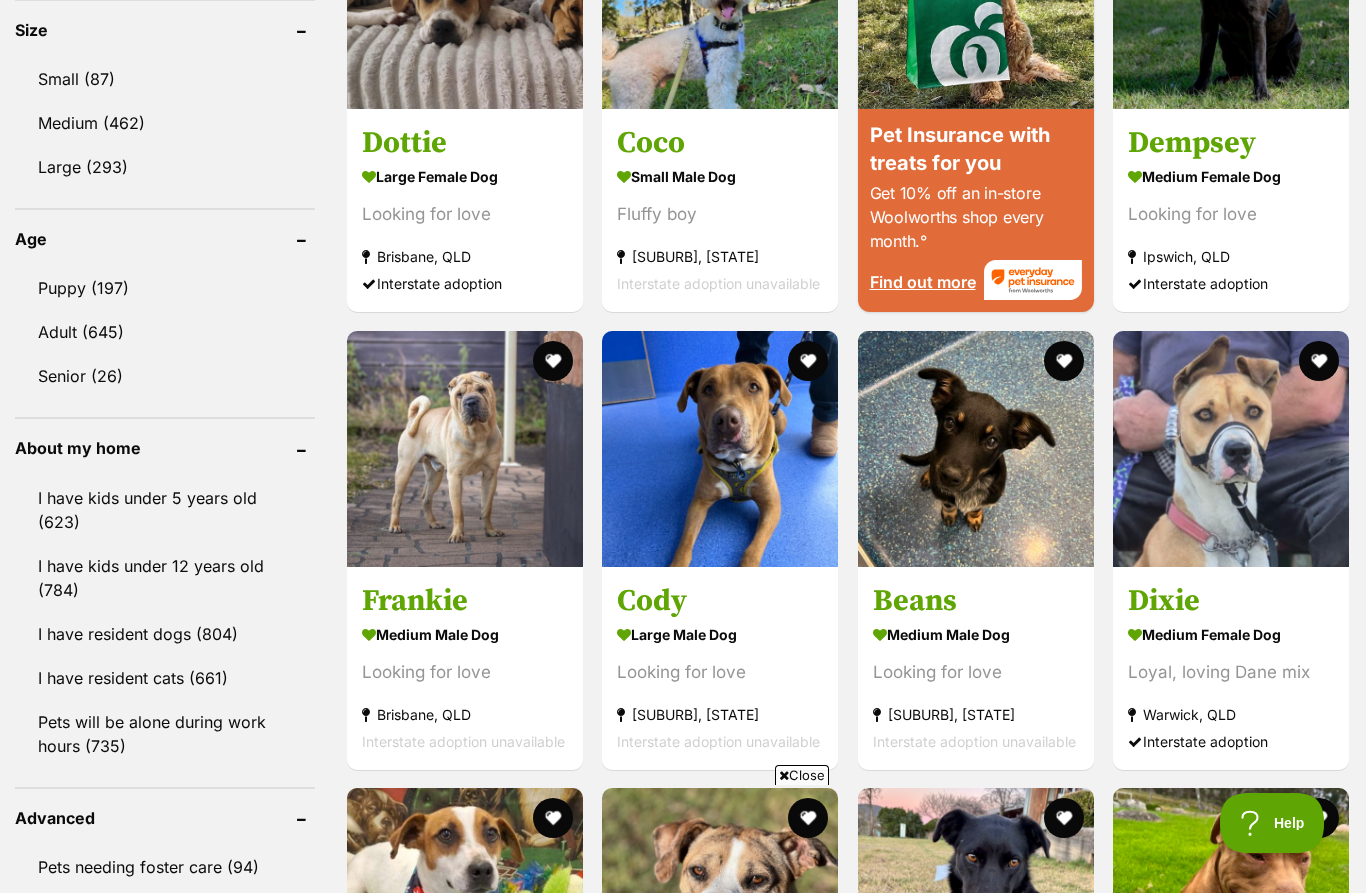 scroll, scrollTop: 0, scrollLeft: 0, axis: both 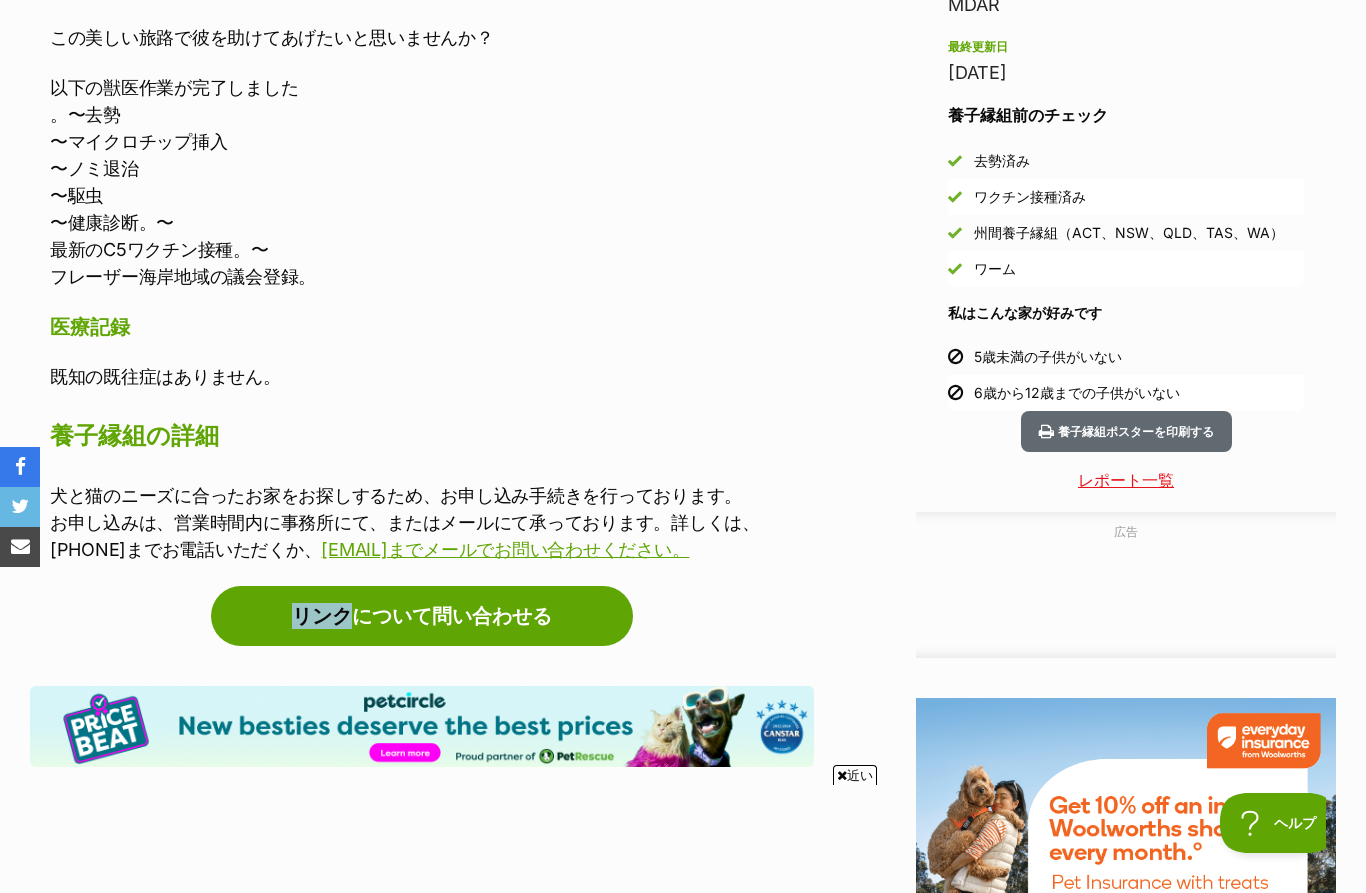 click on "リンクについて問い合わせる
Find available pets like this!
ペットサークル、新しい仲間には最高の価格がふさわしい！価格競争！詳細はこちら PetRescueの誇りあるパートナー（外部サイトへのリンク、新しいタブで開きます）" at bounding box center (422, 678) 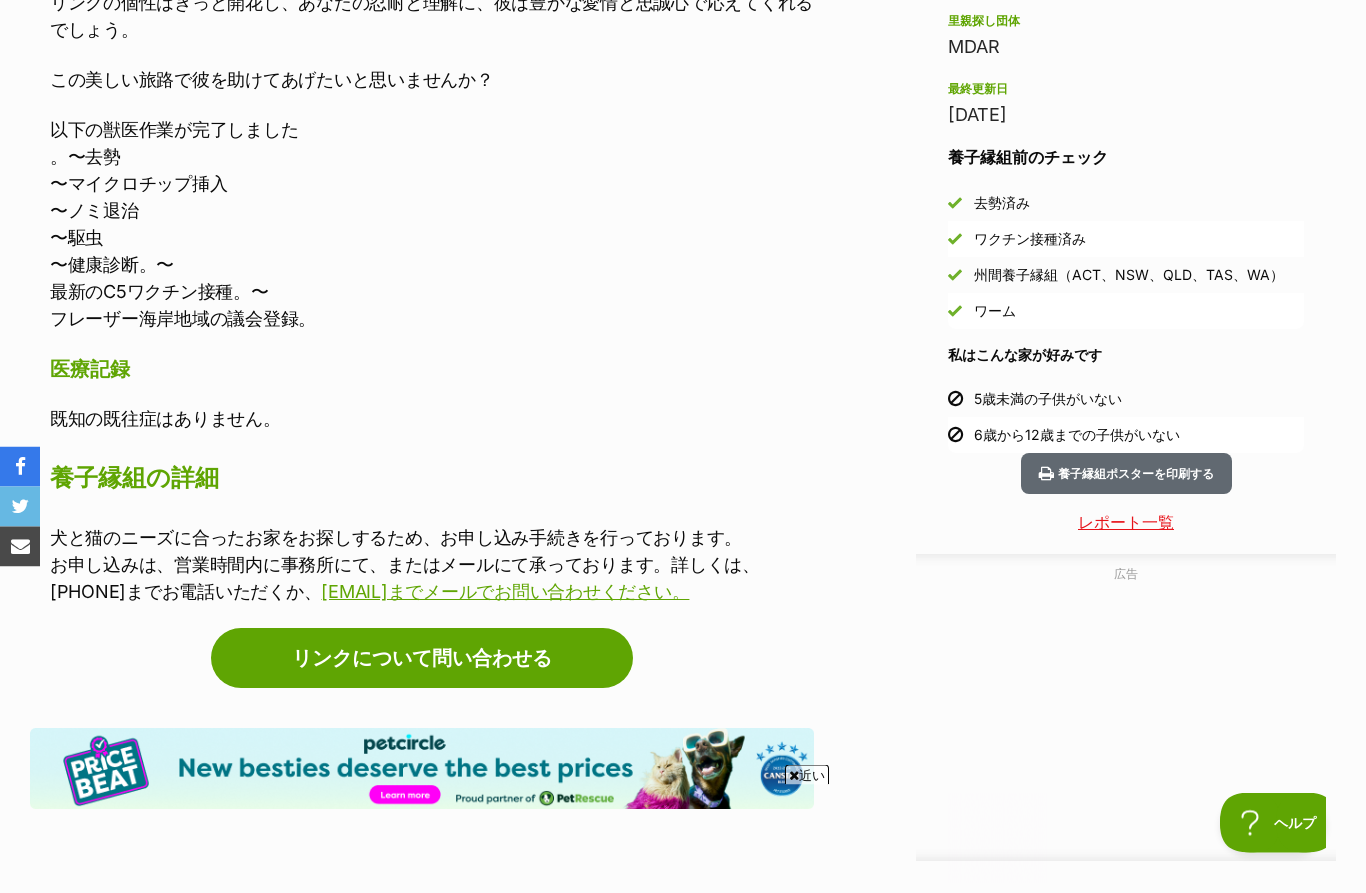 scroll, scrollTop: 0, scrollLeft: 0, axis: both 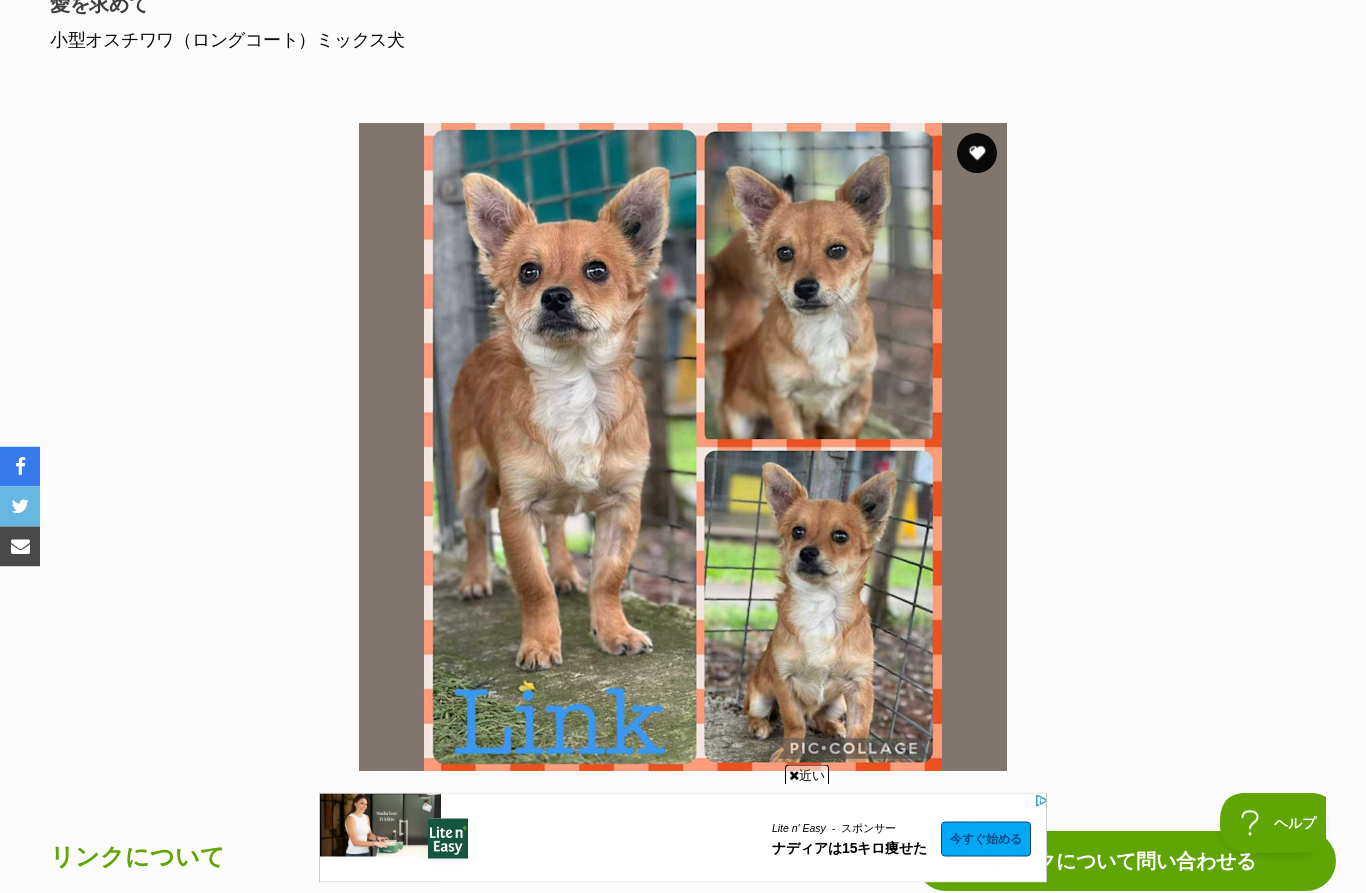 click at bounding box center [977, 154] 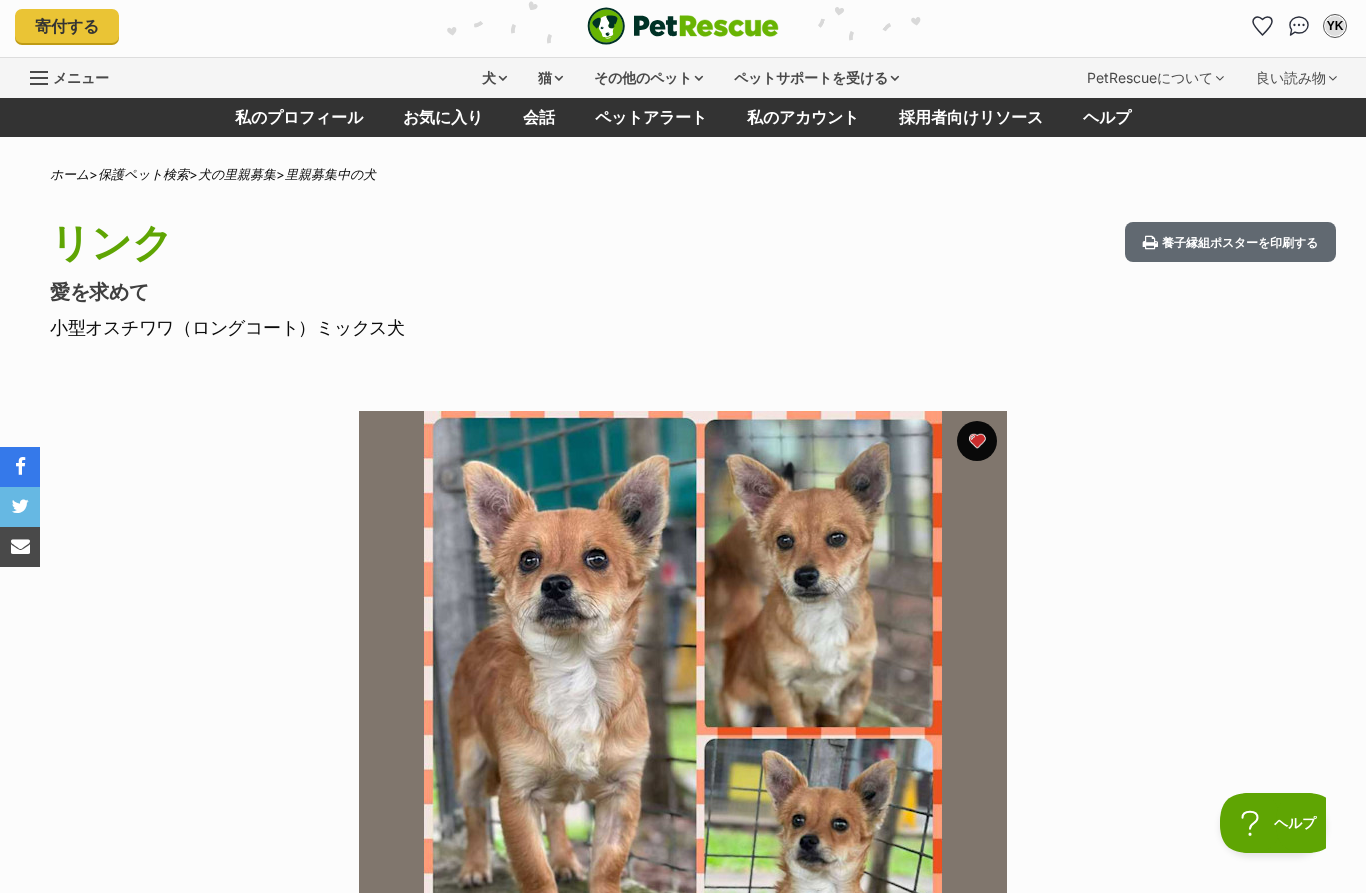 scroll, scrollTop: 0, scrollLeft: 0, axis: both 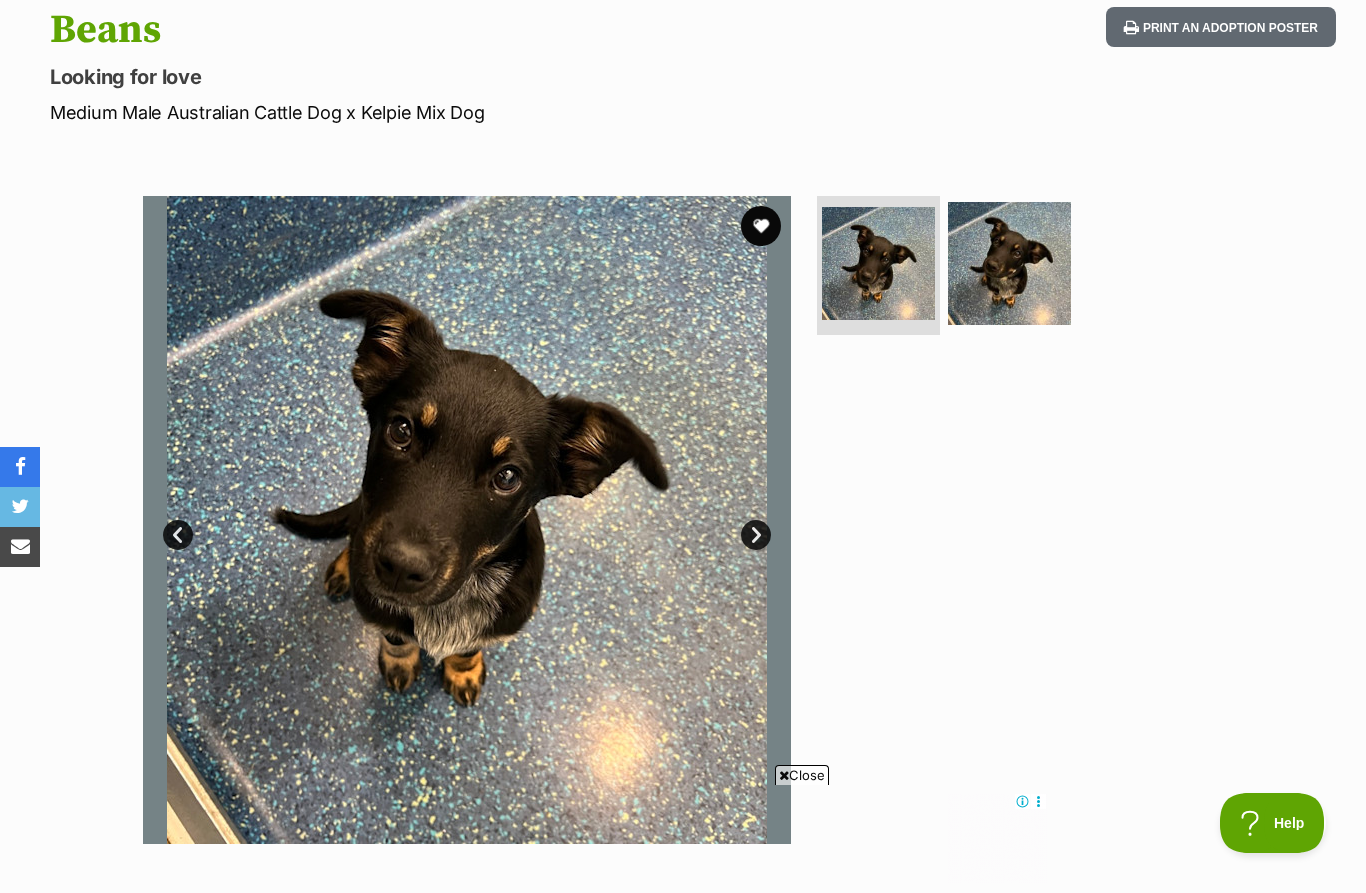 click at bounding box center (1009, 263) 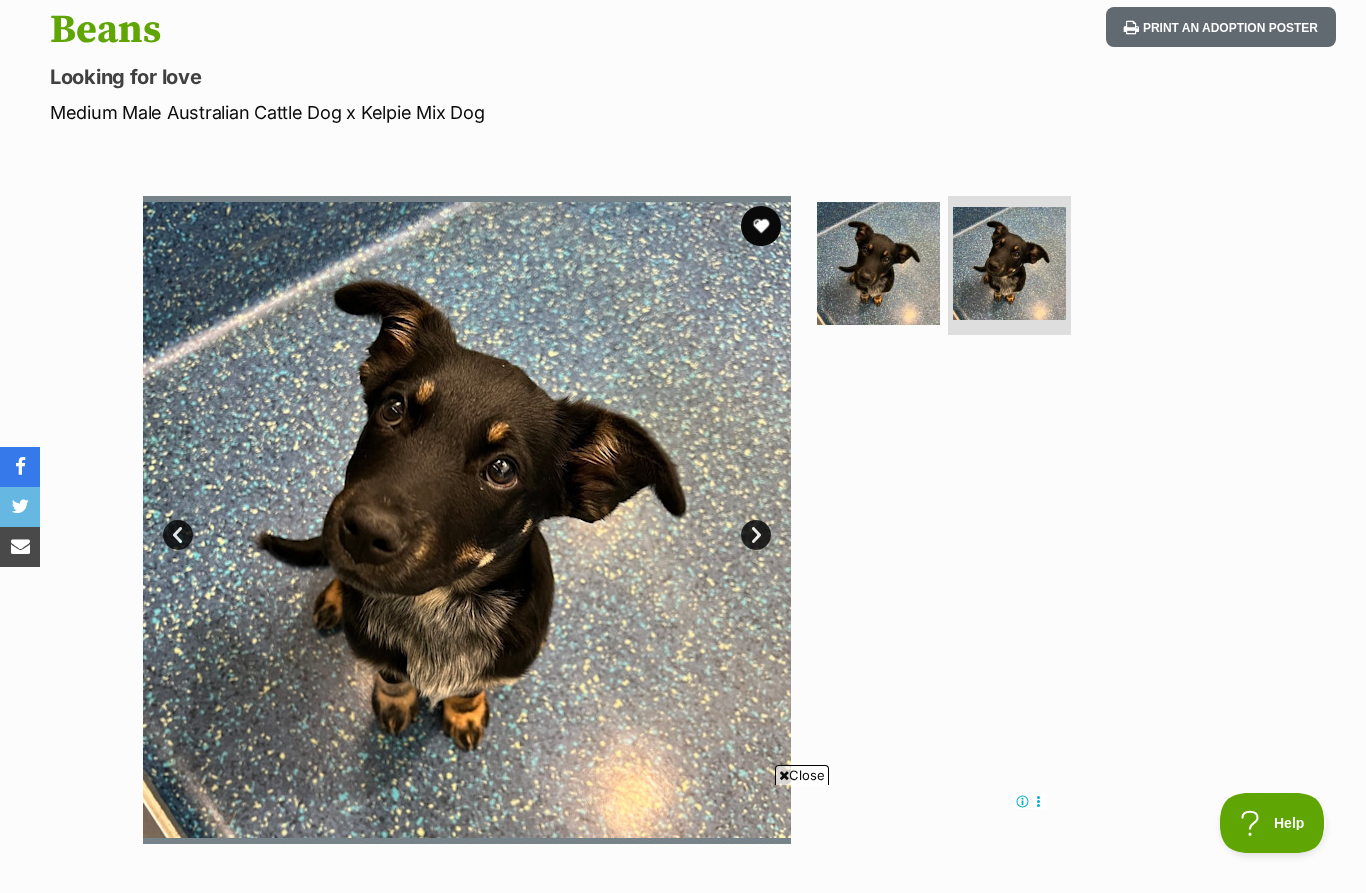 scroll, scrollTop: 245, scrollLeft: 0, axis: vertical 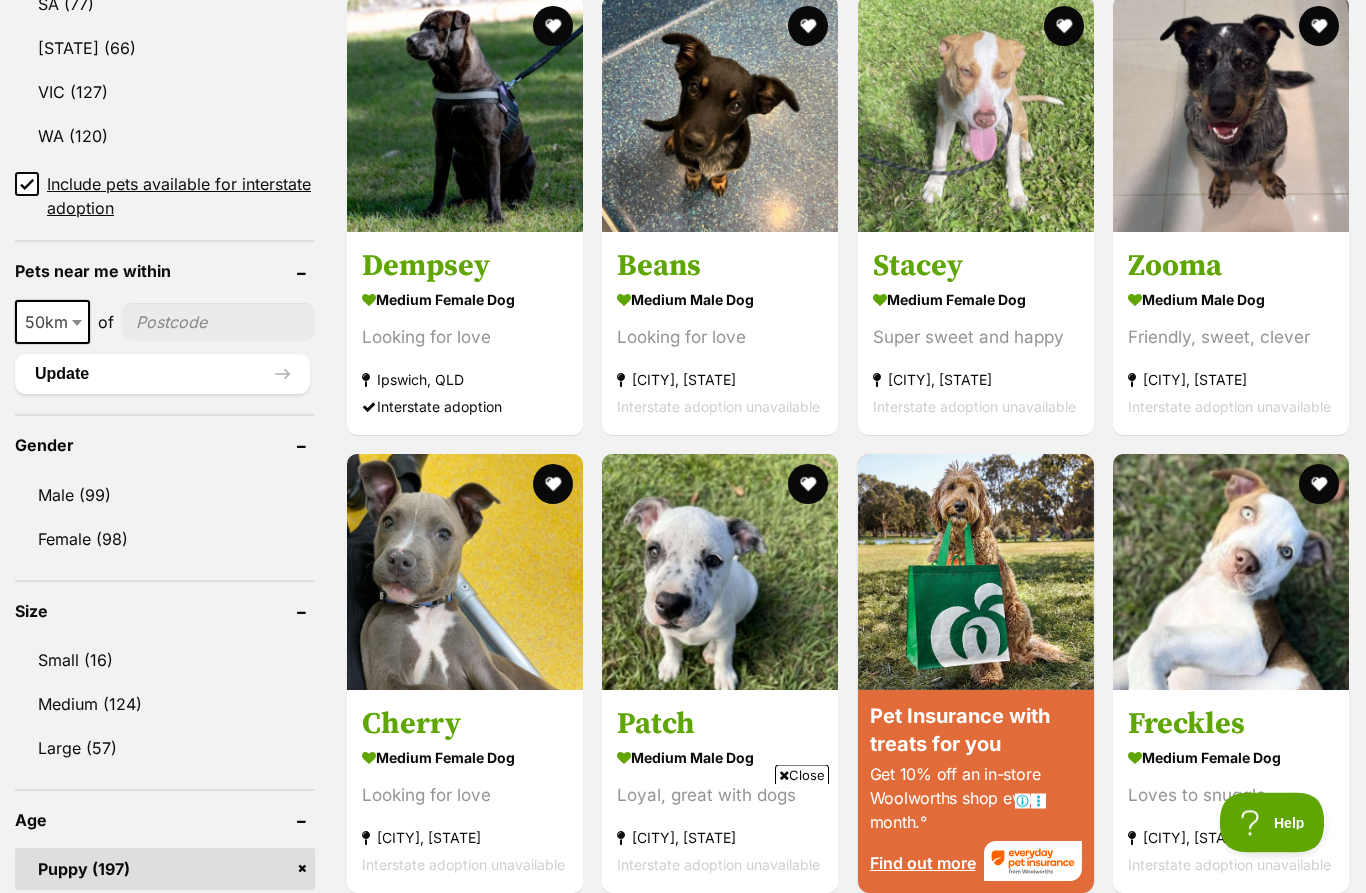 click on "Small (16)" at bounding box center [165, 661] 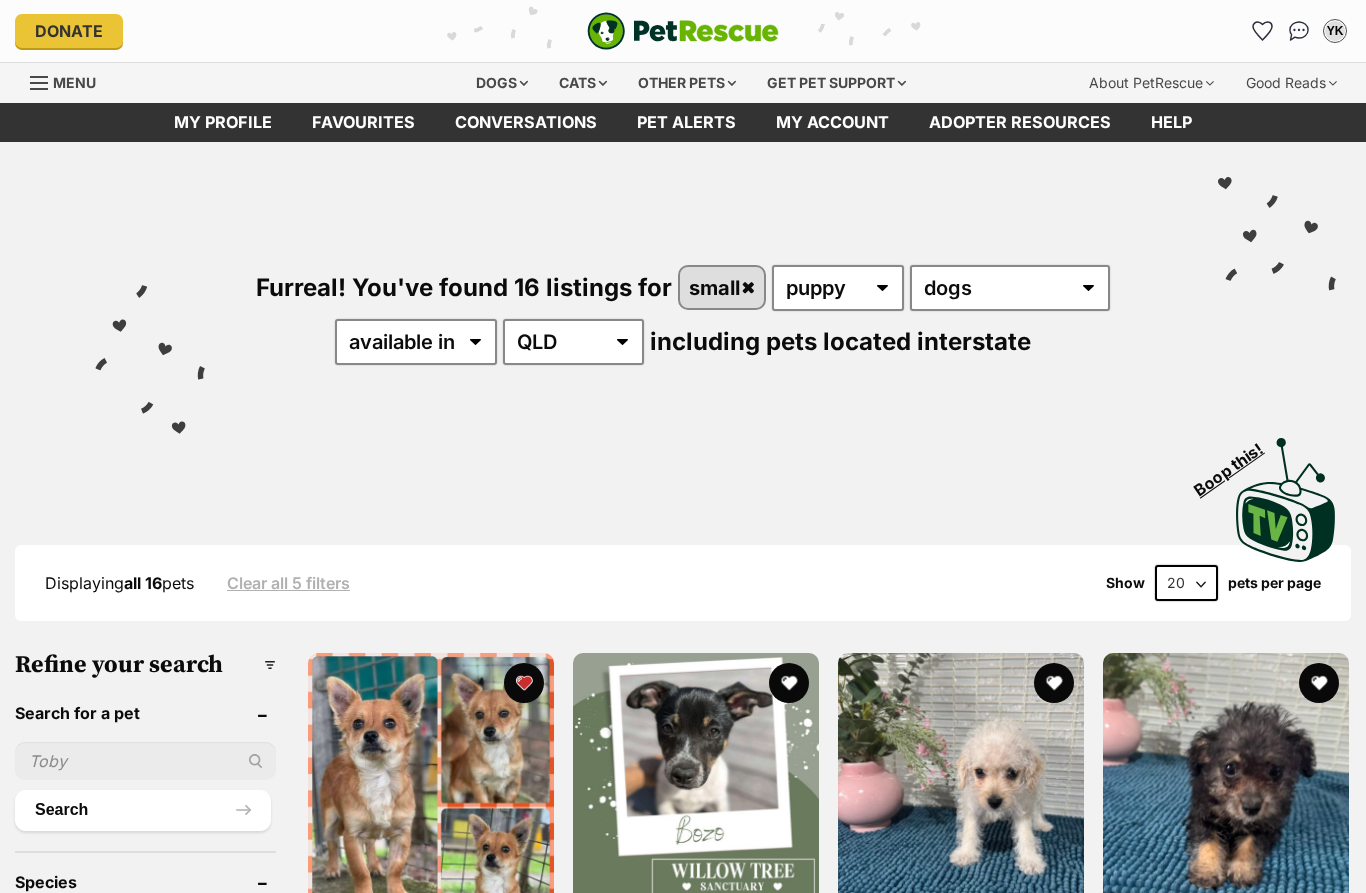 scroll, scrollTop: 0, scrollLeft: 0, axis: both 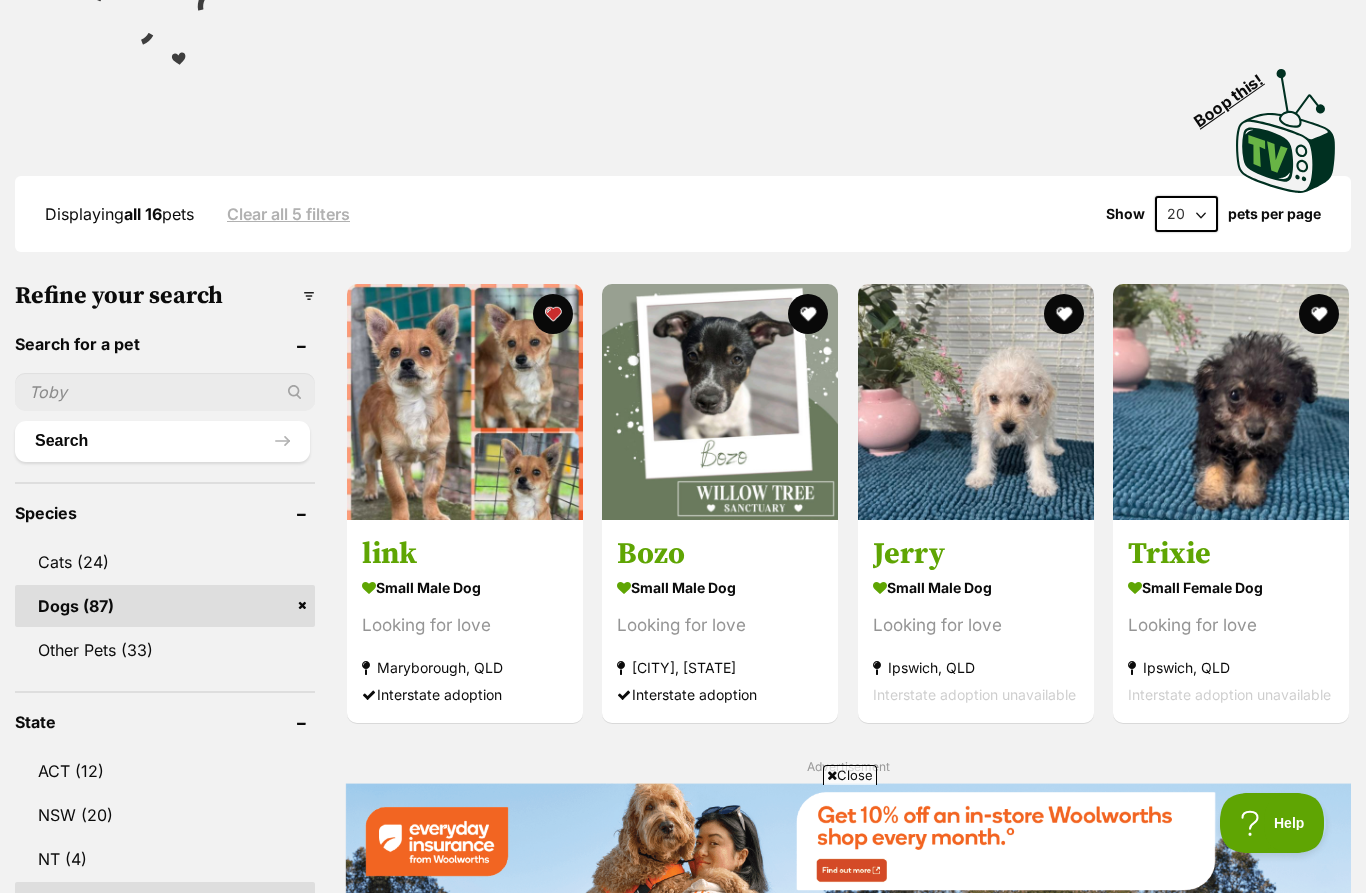click on "Looking for love" at bounding box center (465, 625) 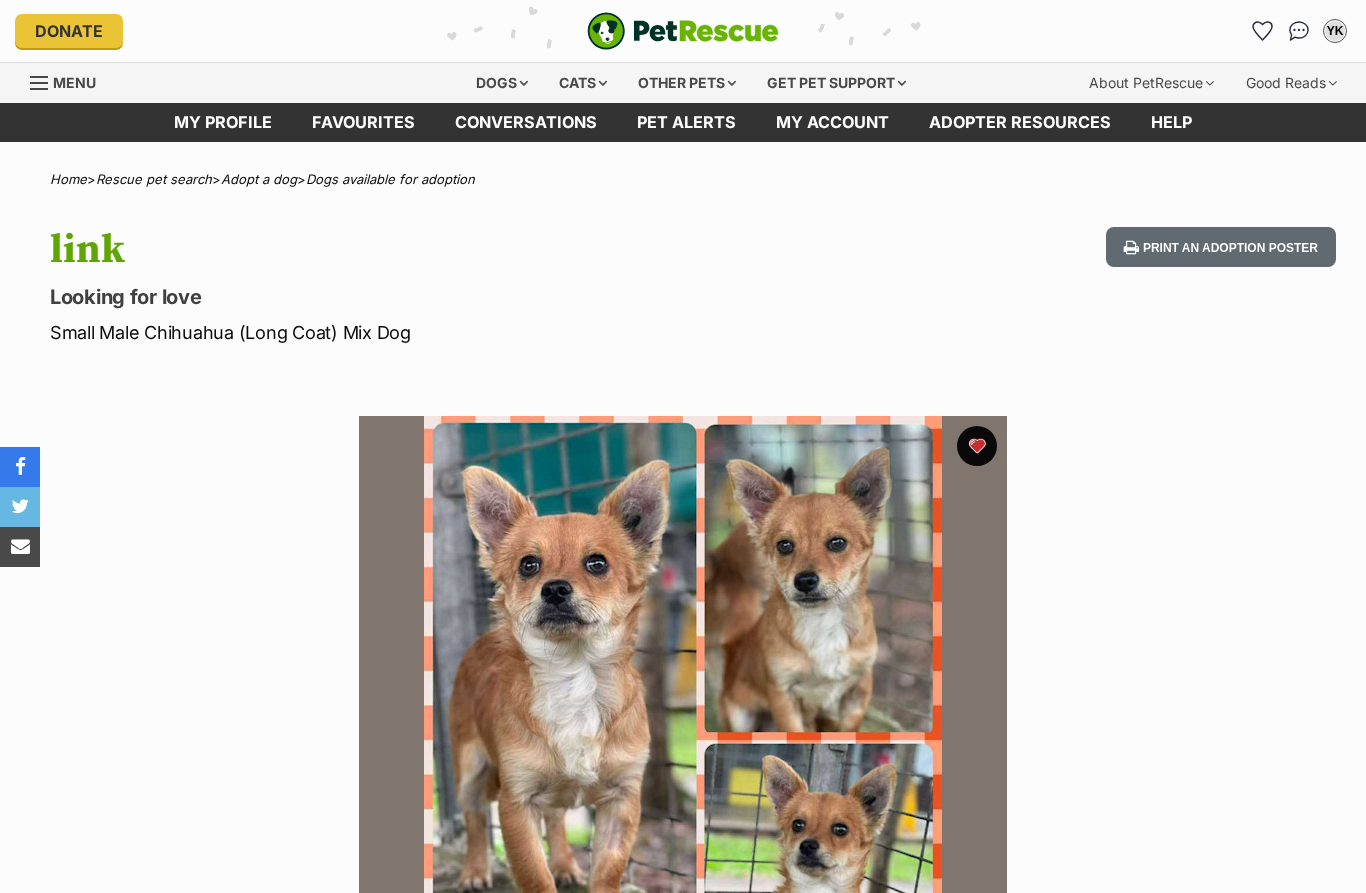 scroll, scrollTop: 0, scrollLeft: 0, axis: both 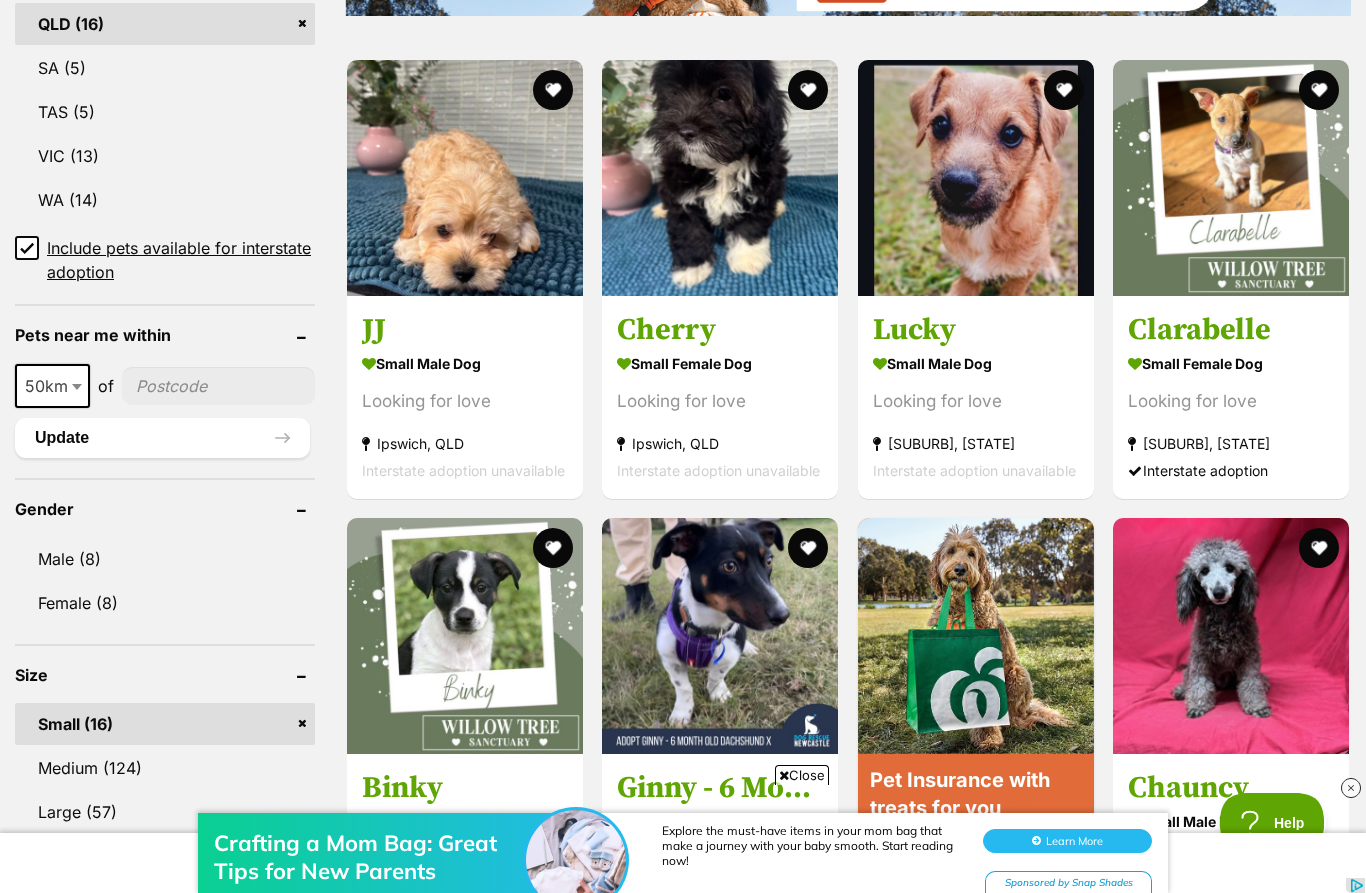 click at bounding box center (465, 178) 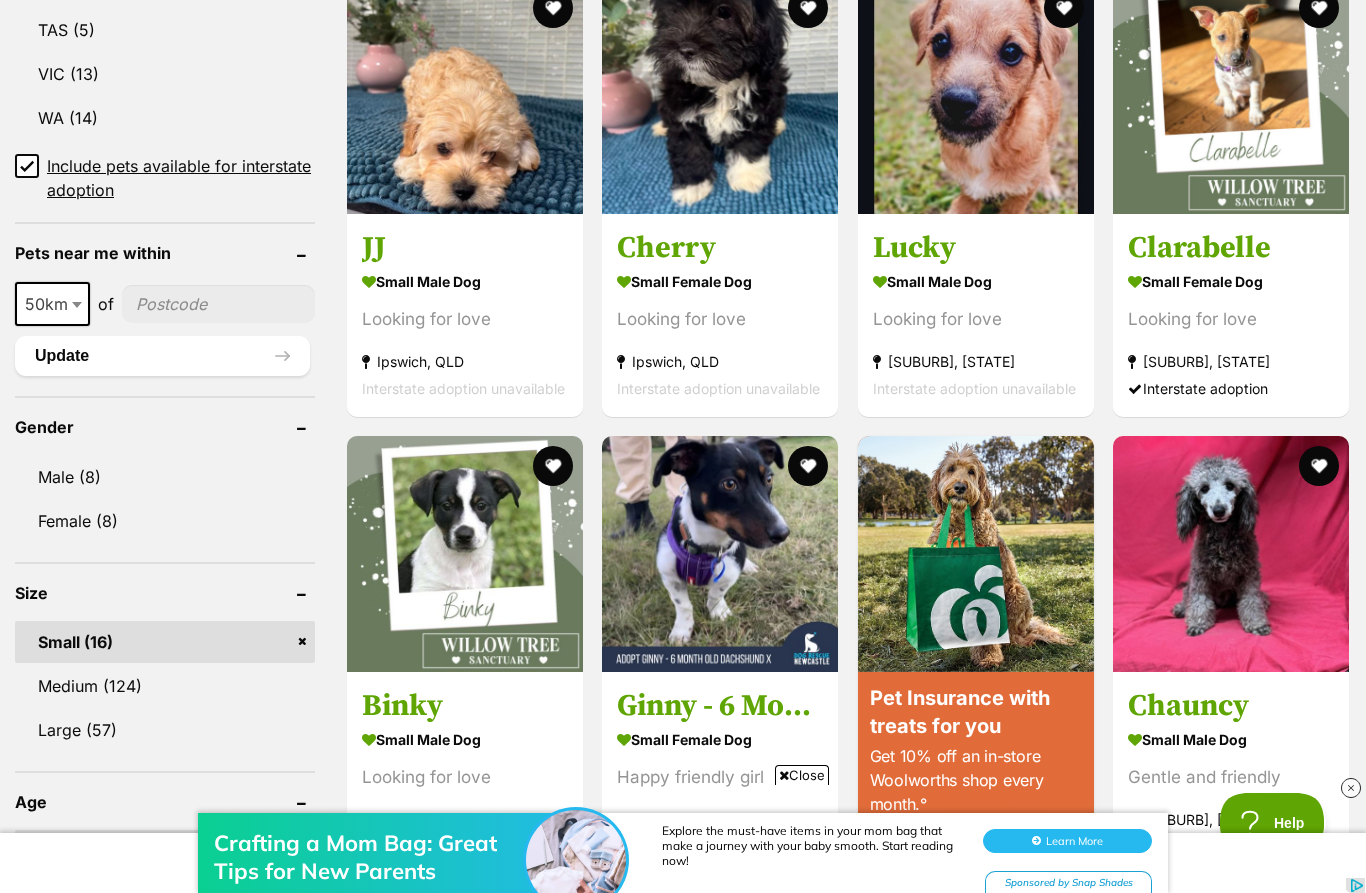 click at bounding box center (1231, 96) 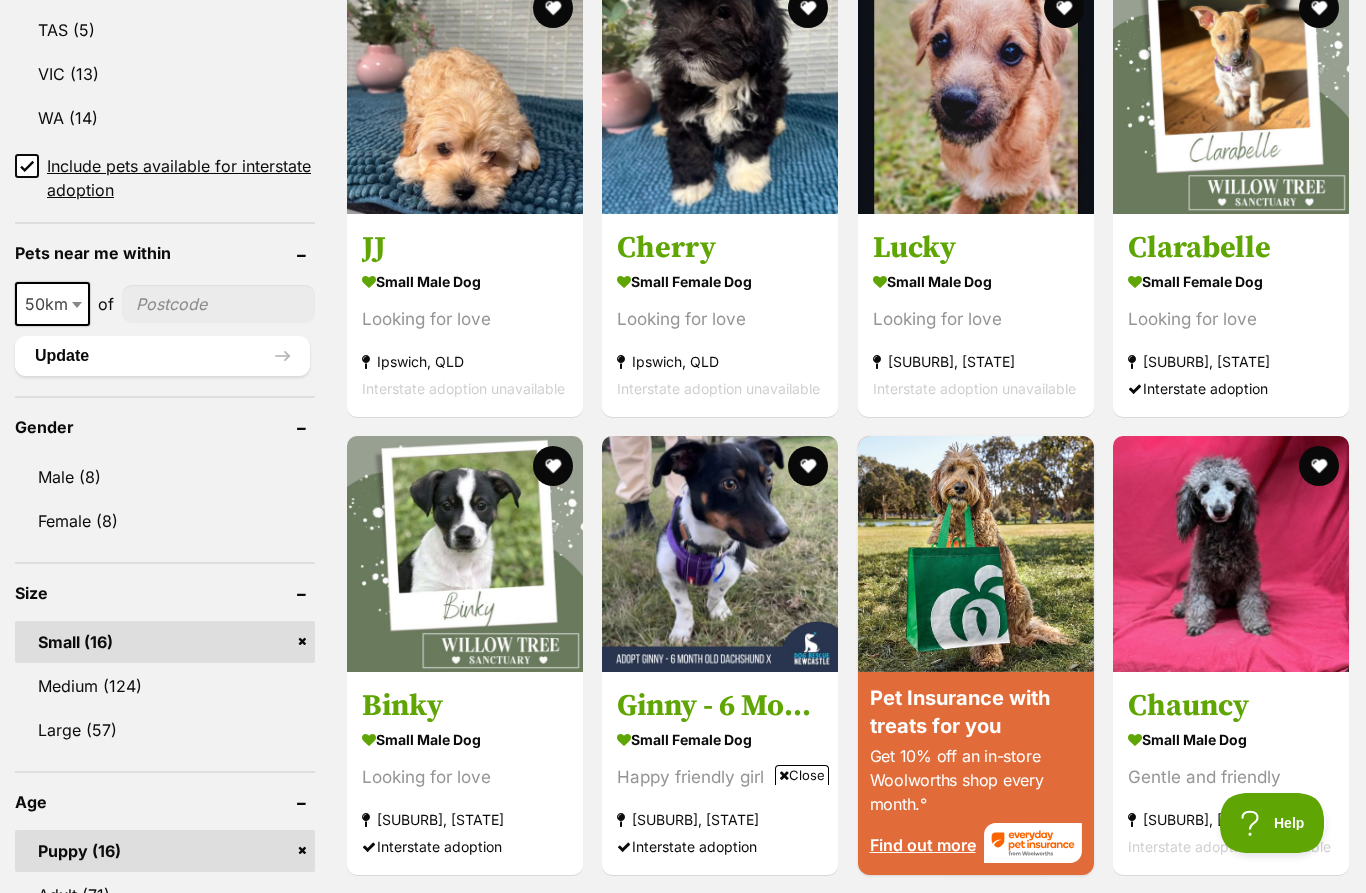scroll, scrollTop: 0, scrollLeft: 0, axis: both 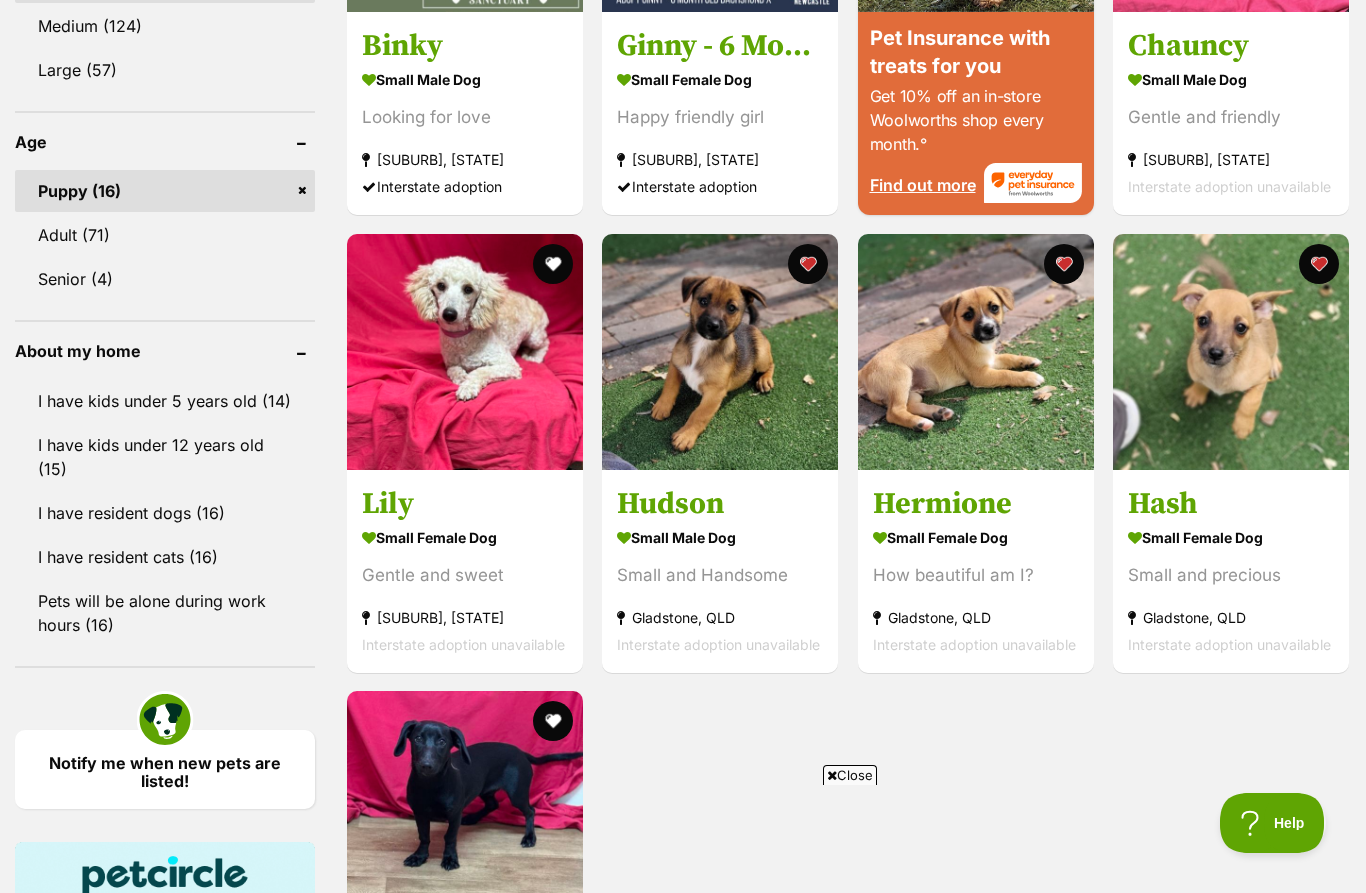 click at bounding box center [976, 352] 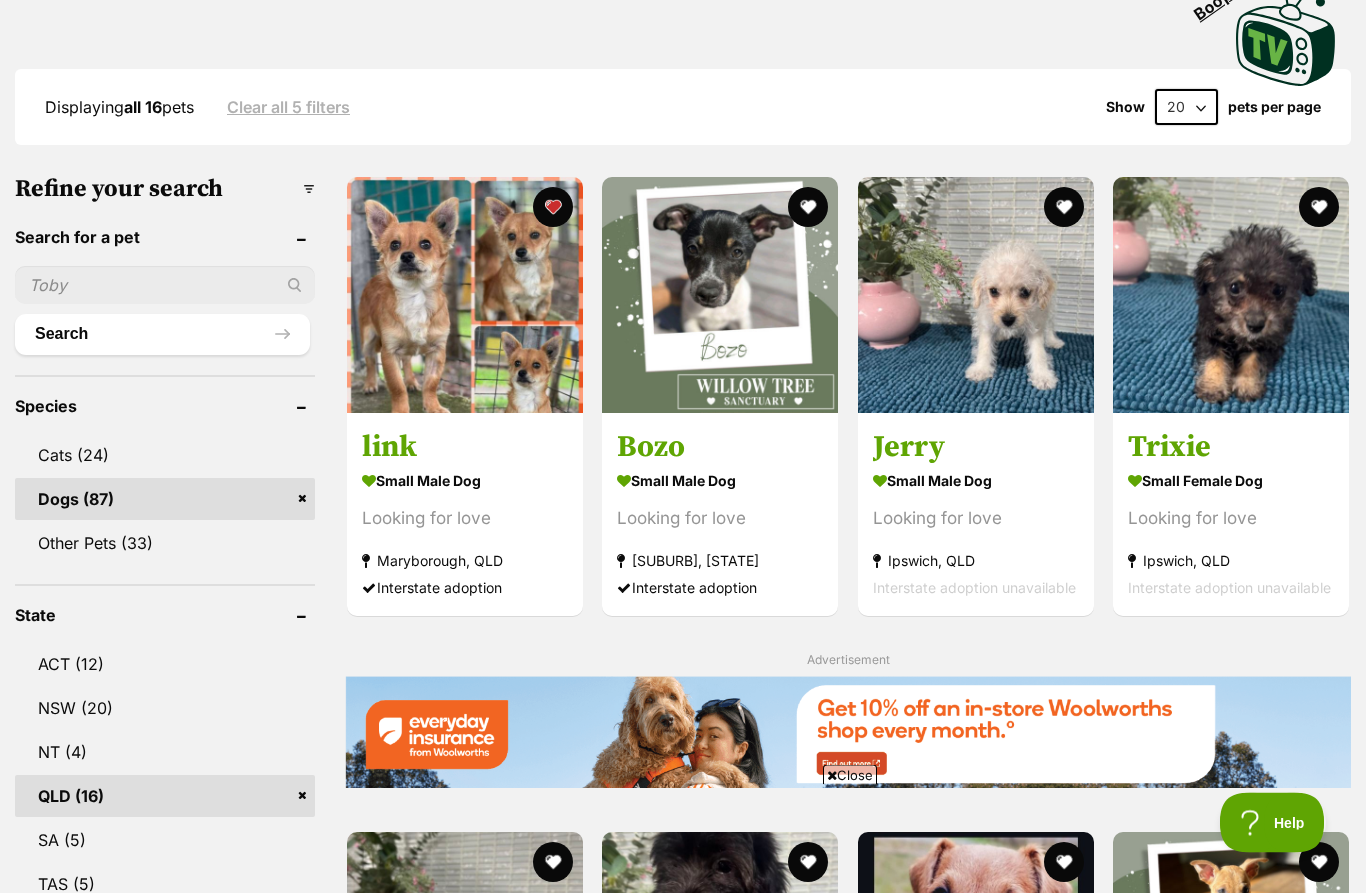 scroll, scrollTop: 476, scrollLeft: 0, axis: vertical 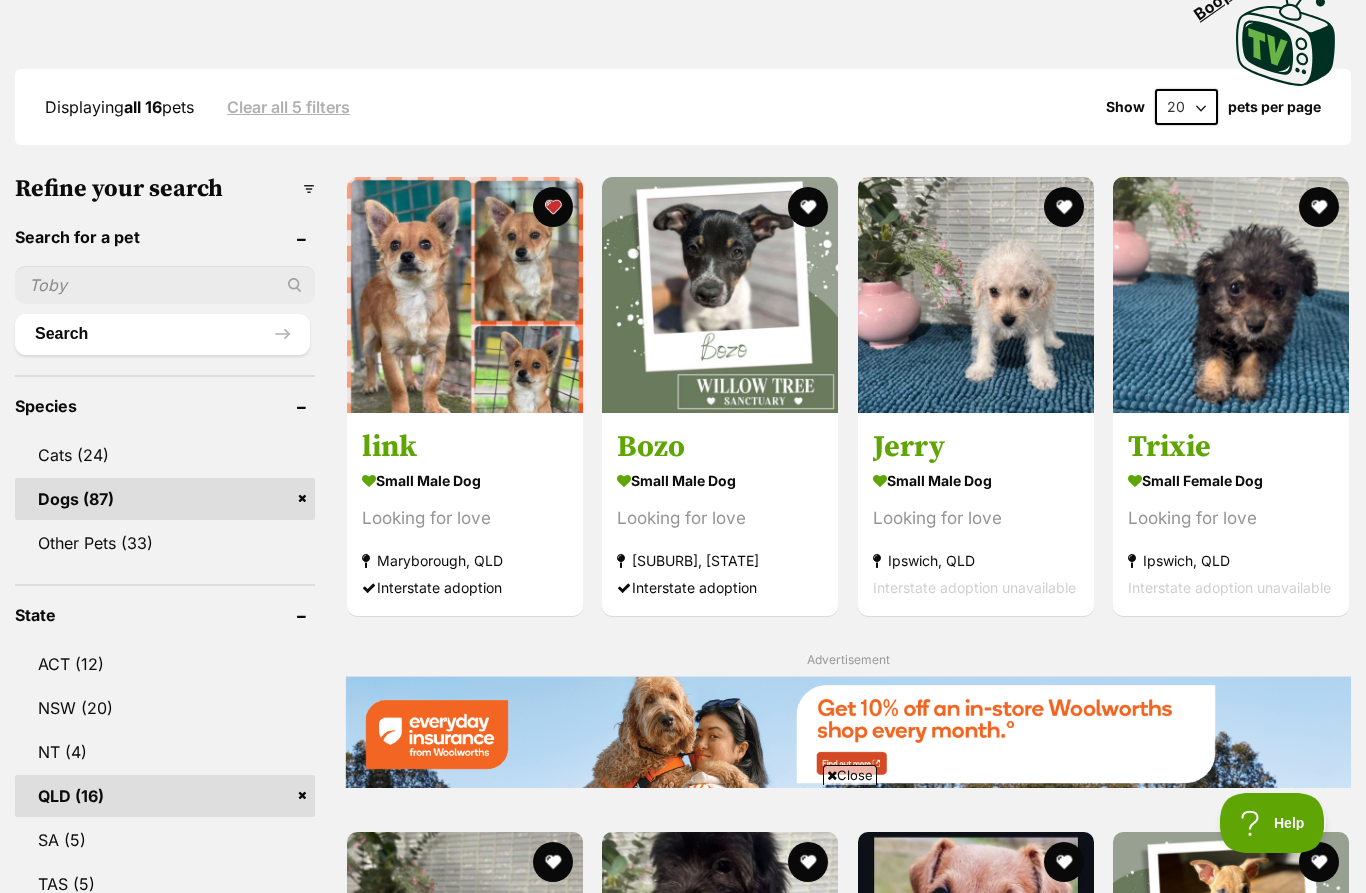 click at bounding box center (465, 295) 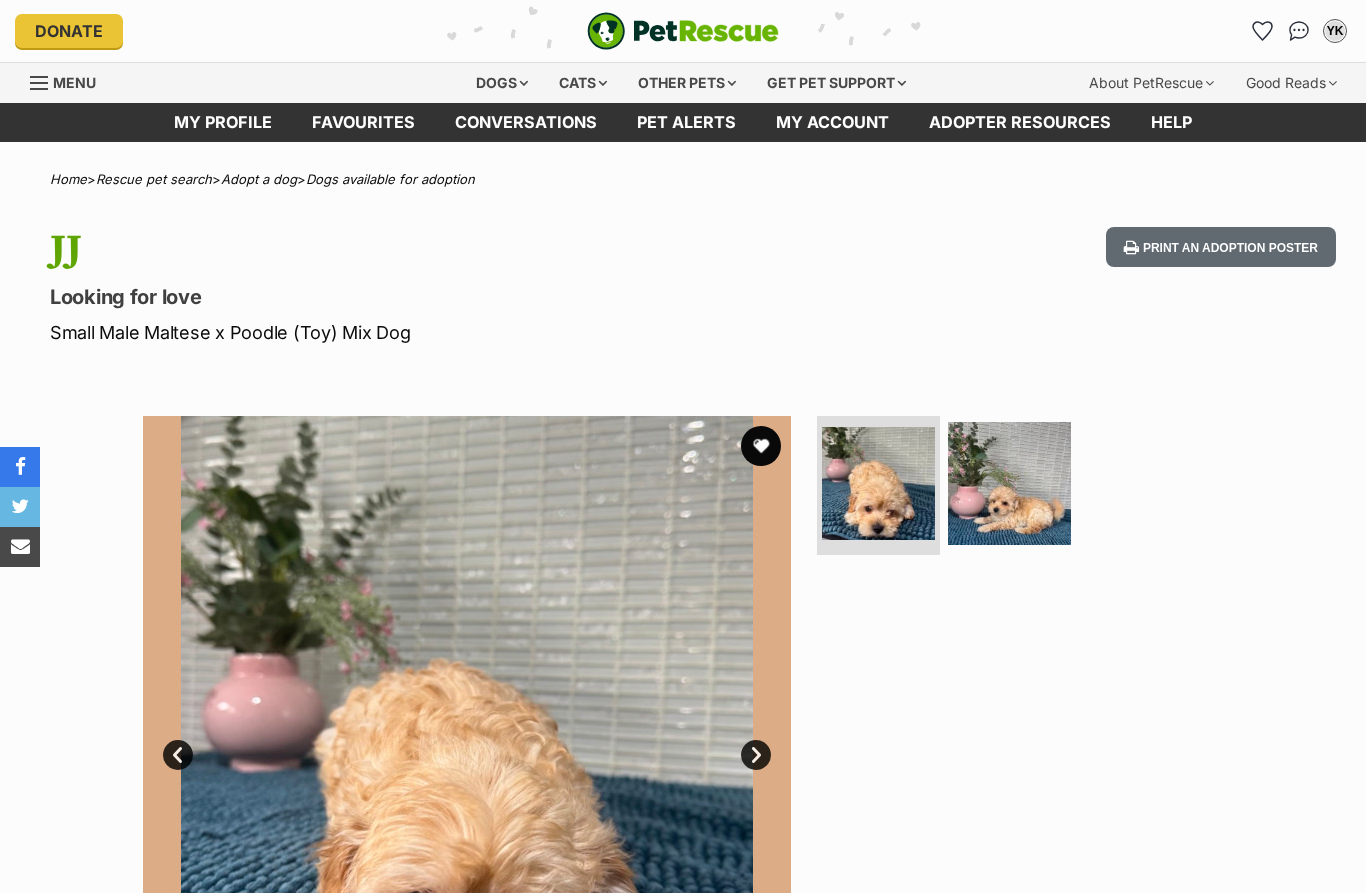 scroll, scrollTop: 0, scrollLeft: 0, axis: both 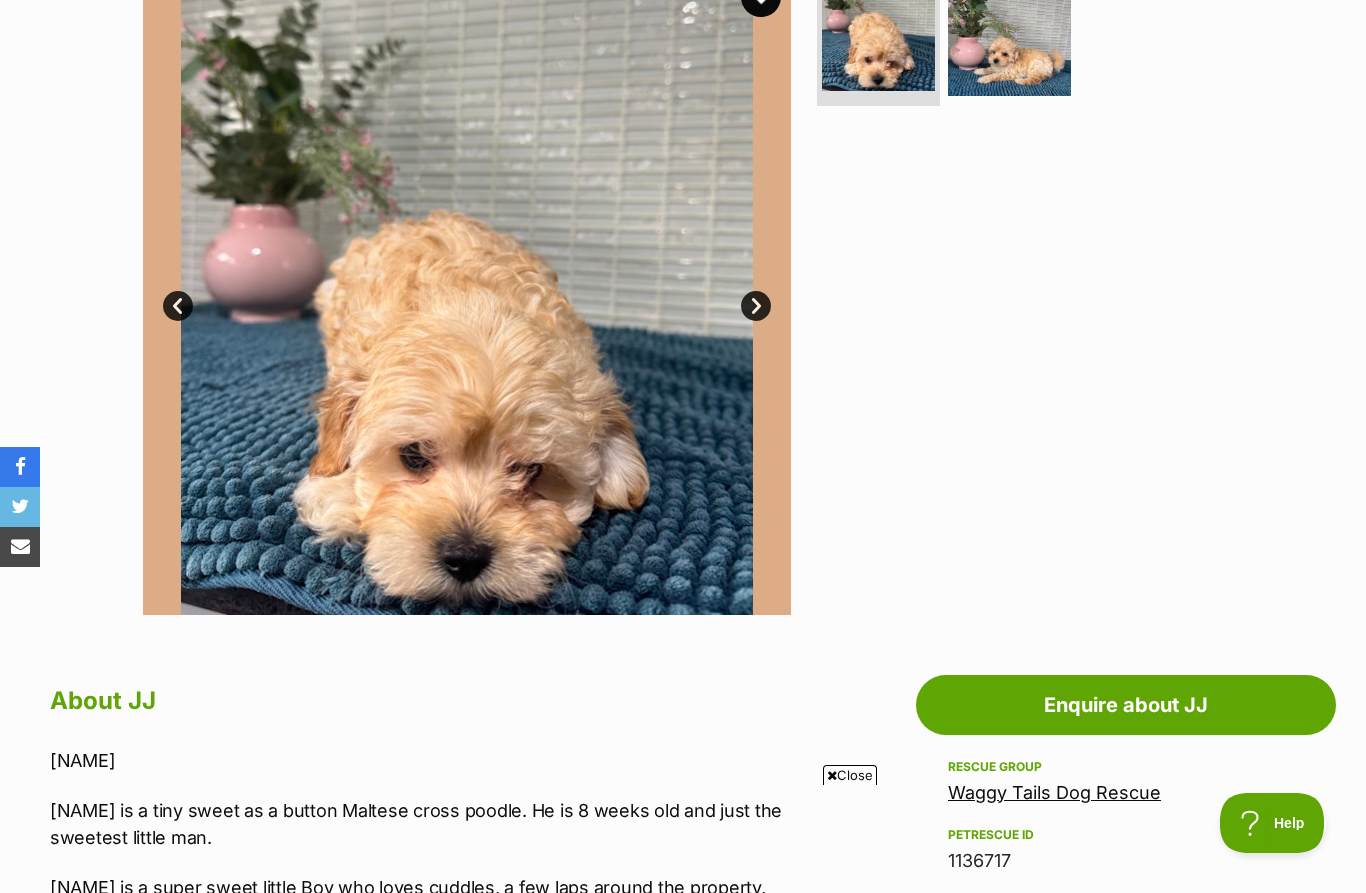 click at bounding box center [1009, 34] 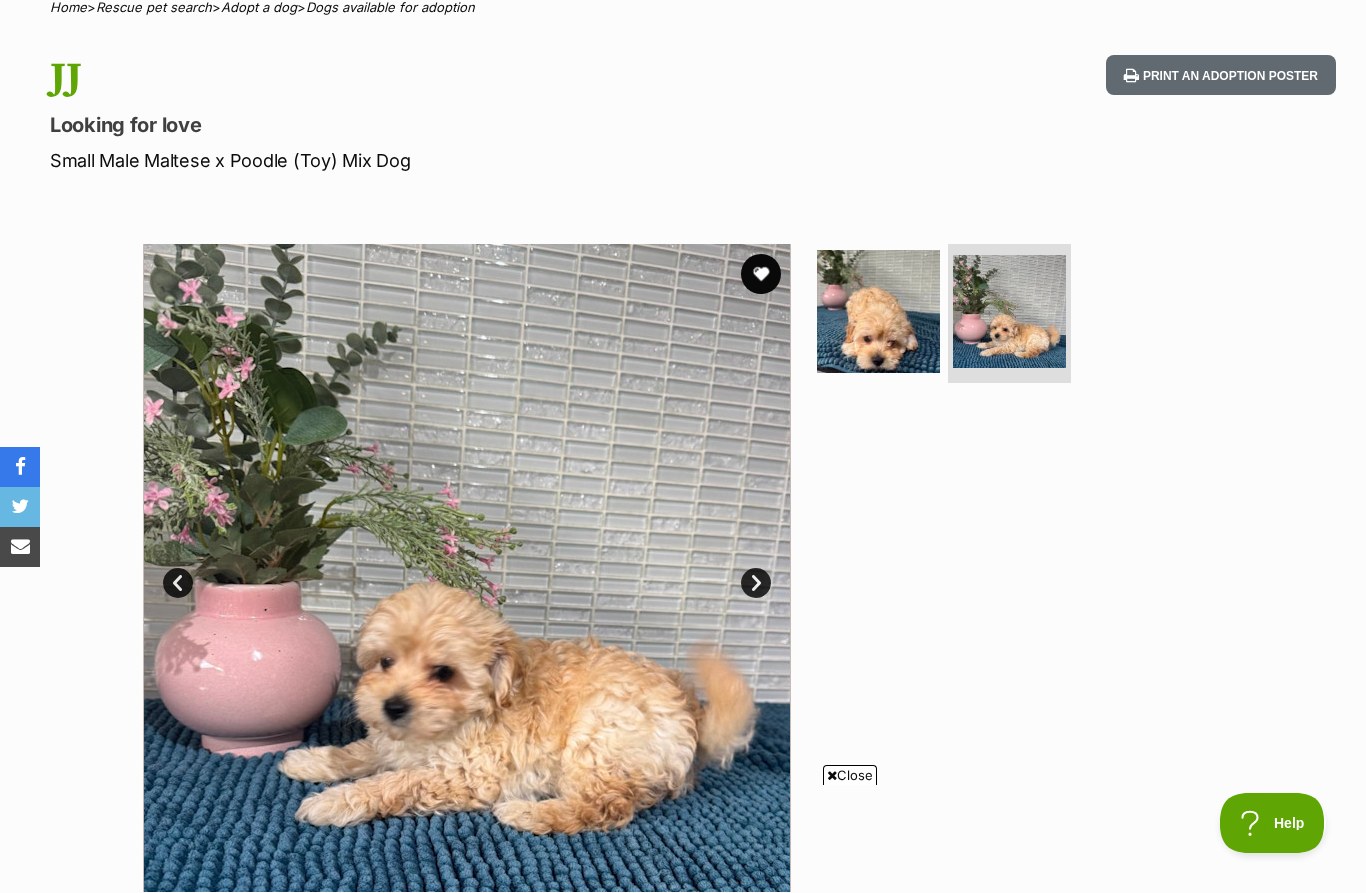 scroll, scrollTop: 127, scrollLeft: 0, axis: vertical 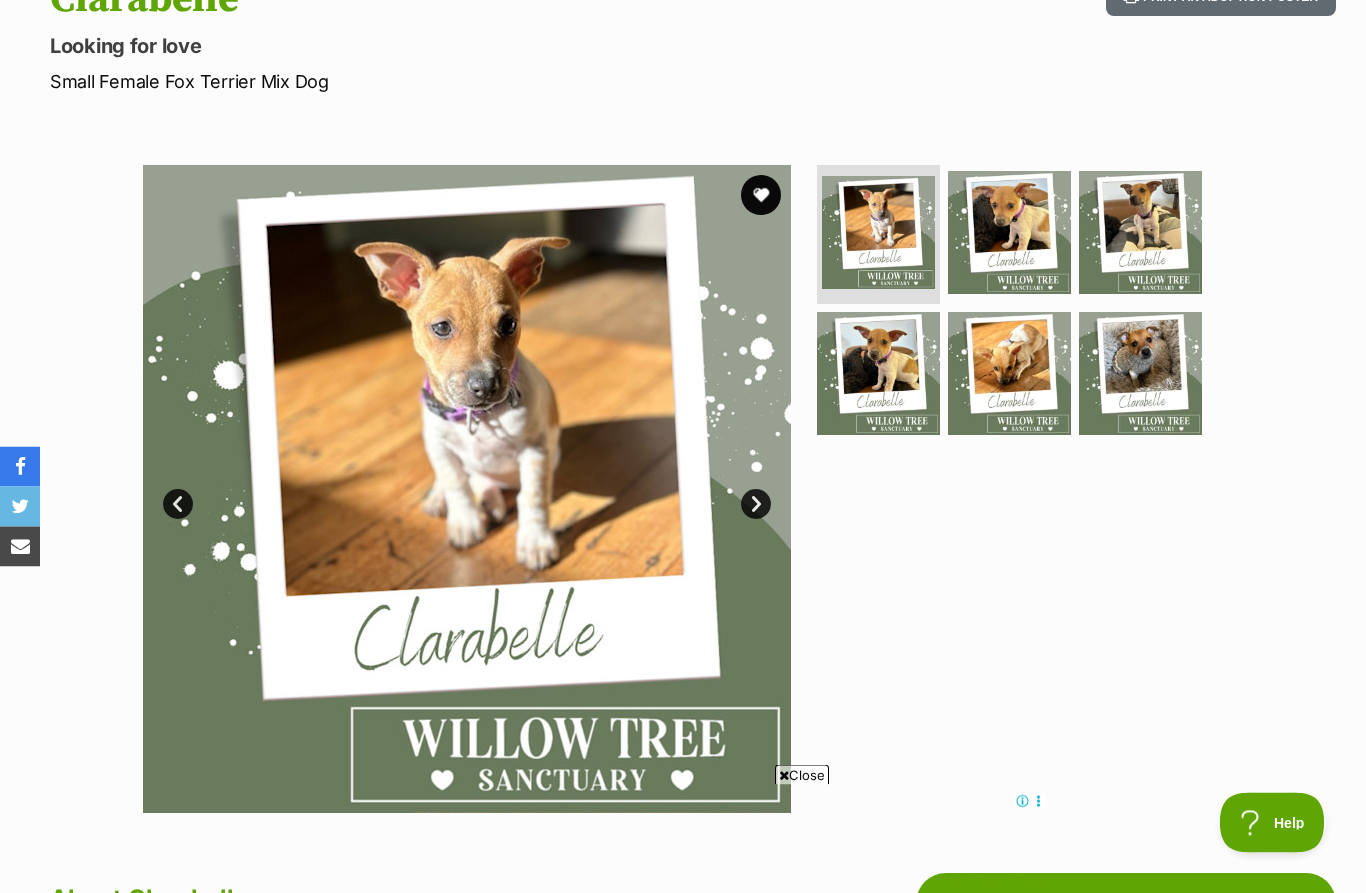click at bounding box center (1009, 374) 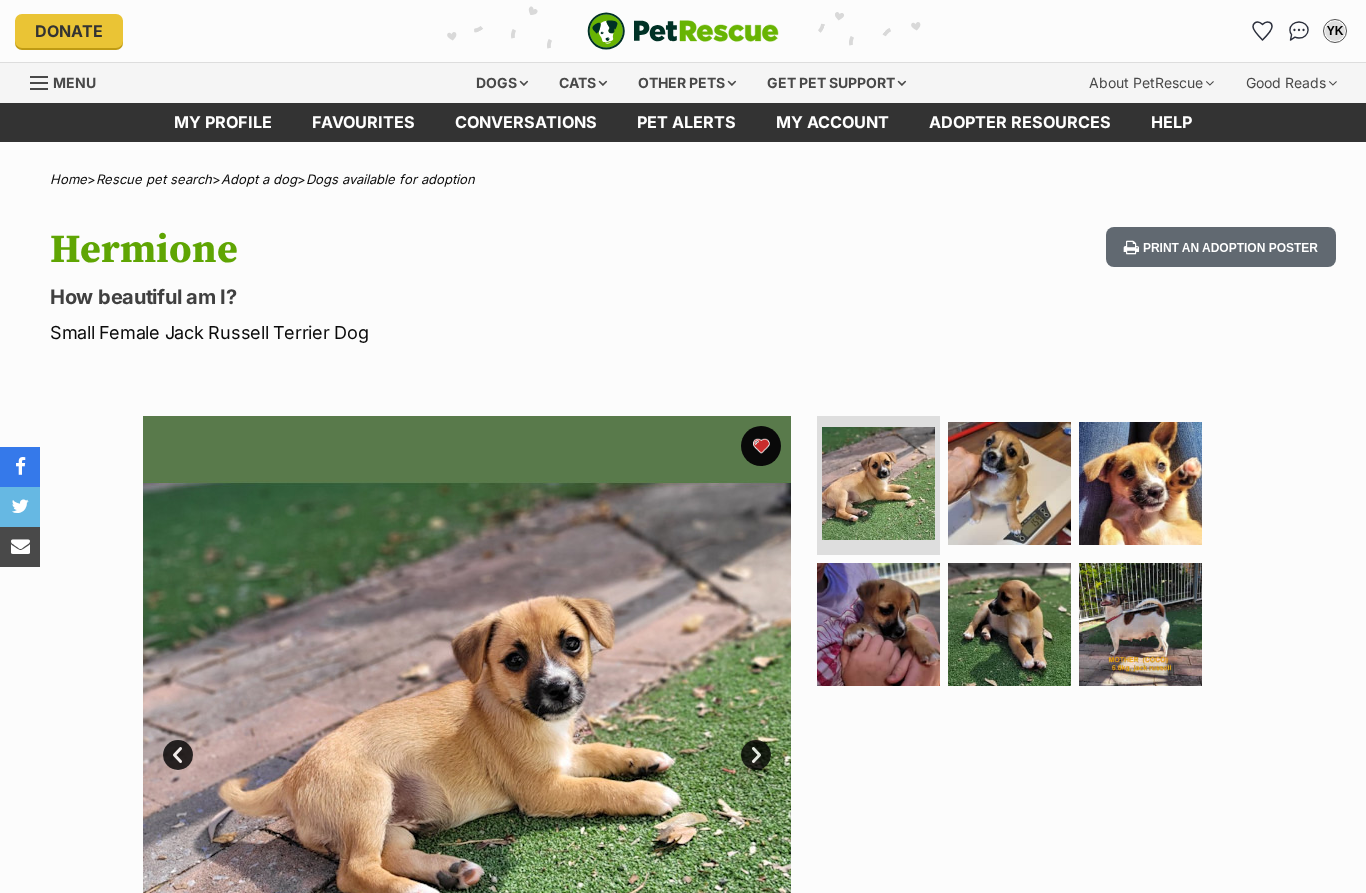 scroll, scrollTop: 0, scrollLeft: 0, axis: both 